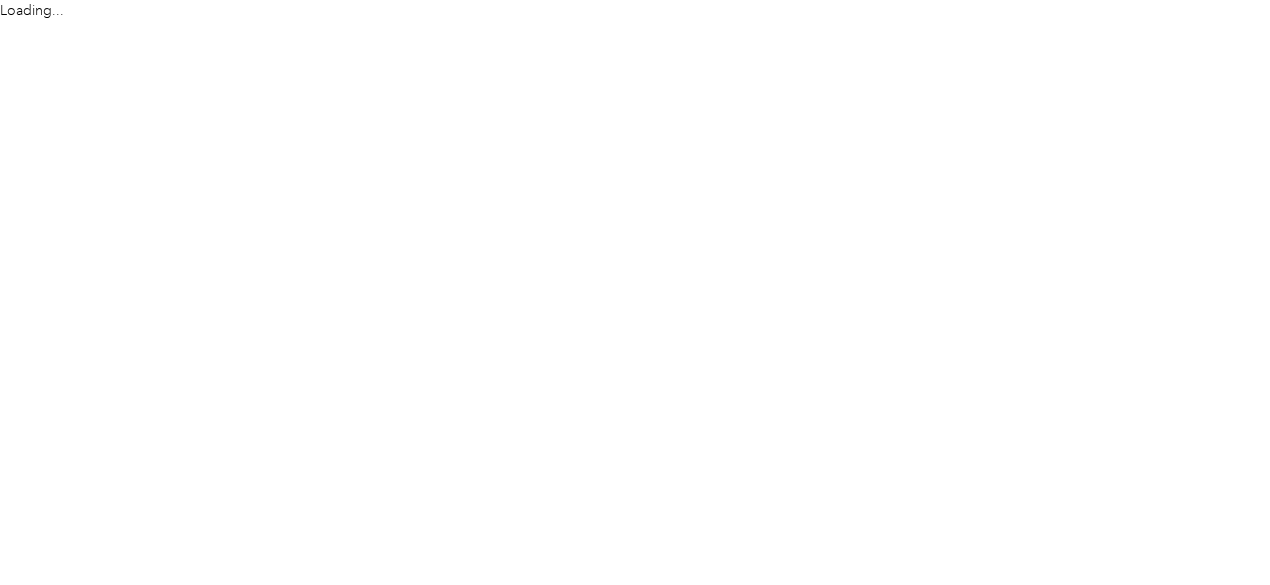 scroll, scrollTop: 0, scrollLeft: 0, axis: both 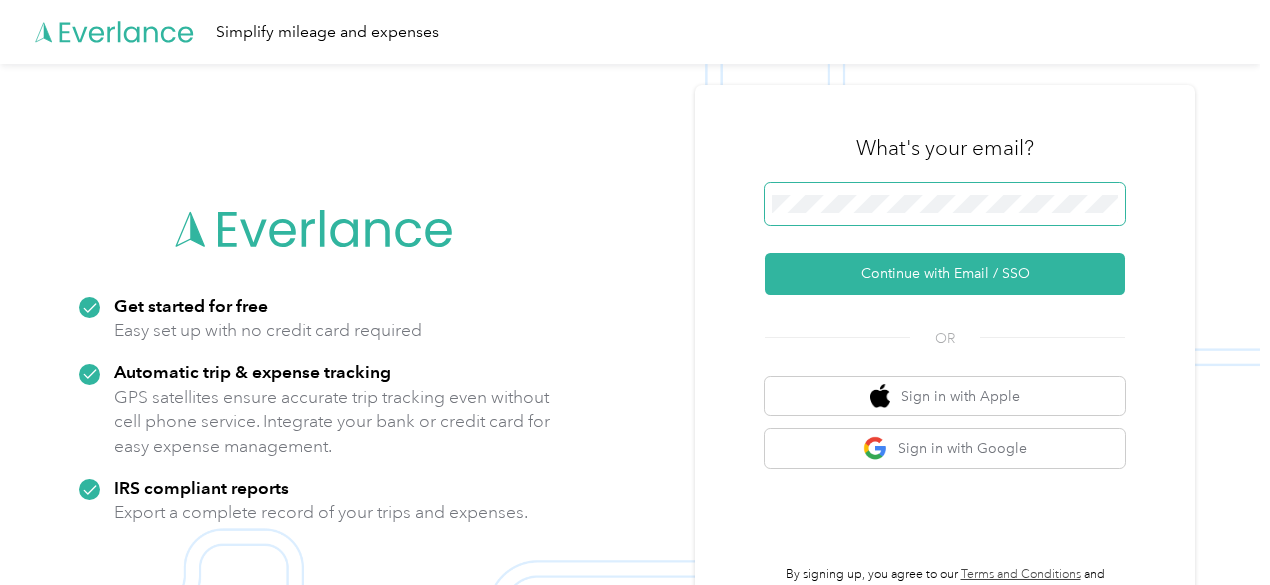 click on "Continue with Email / SSO" at bounding box center (945, 274) 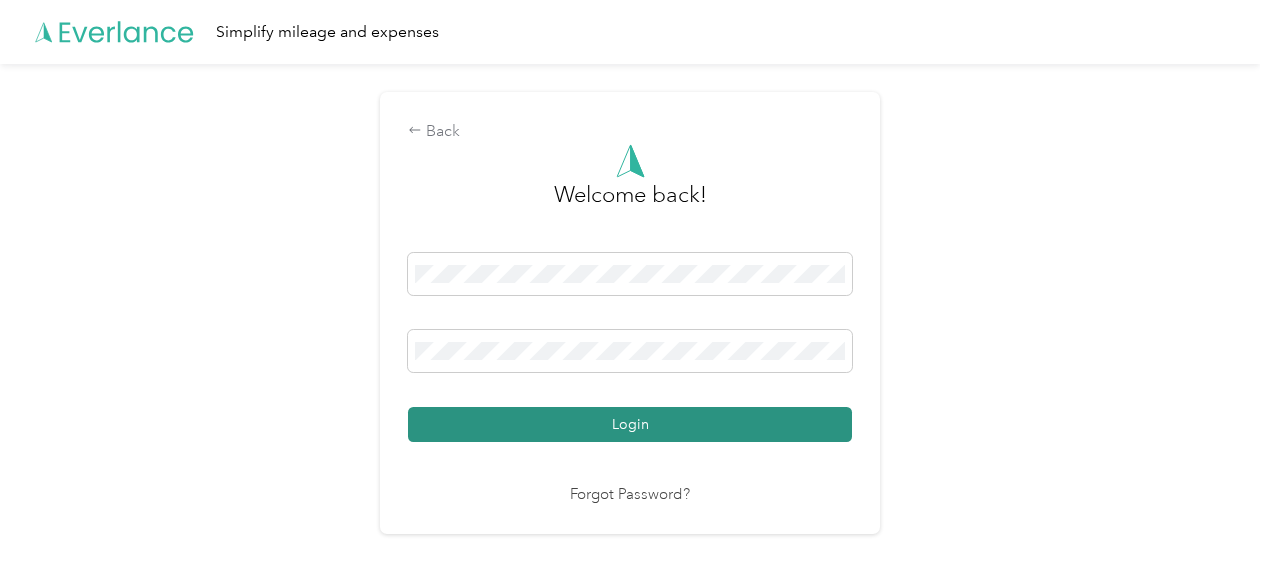 click on "Login" at bounding box center [630, 424] 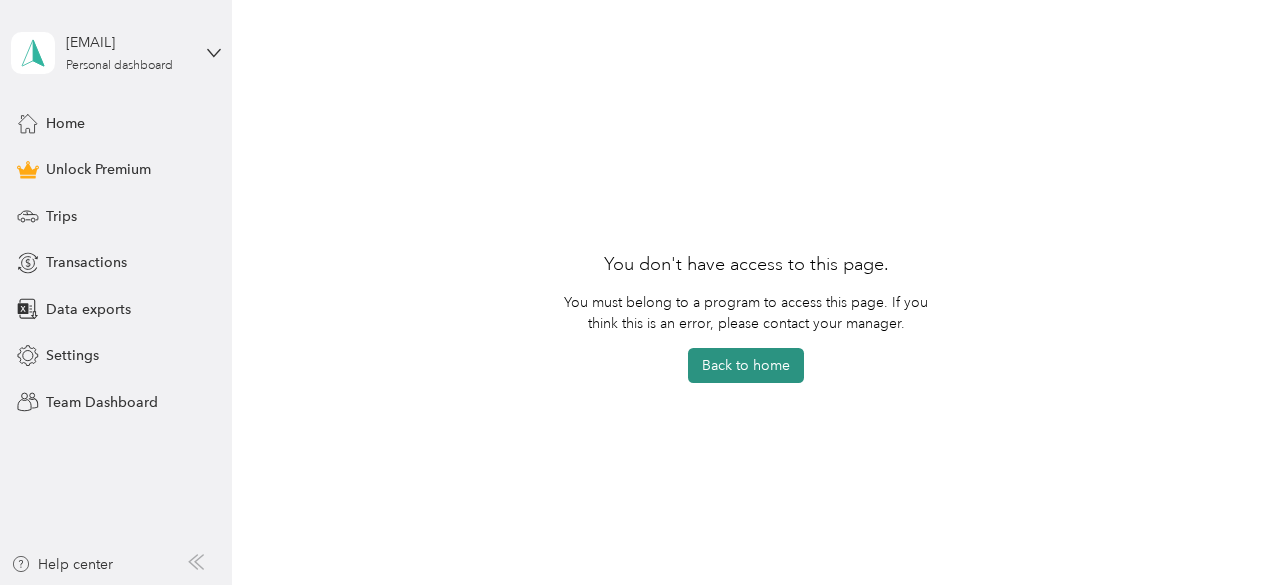 click on "Back to home" at bounding box center [746, 365] 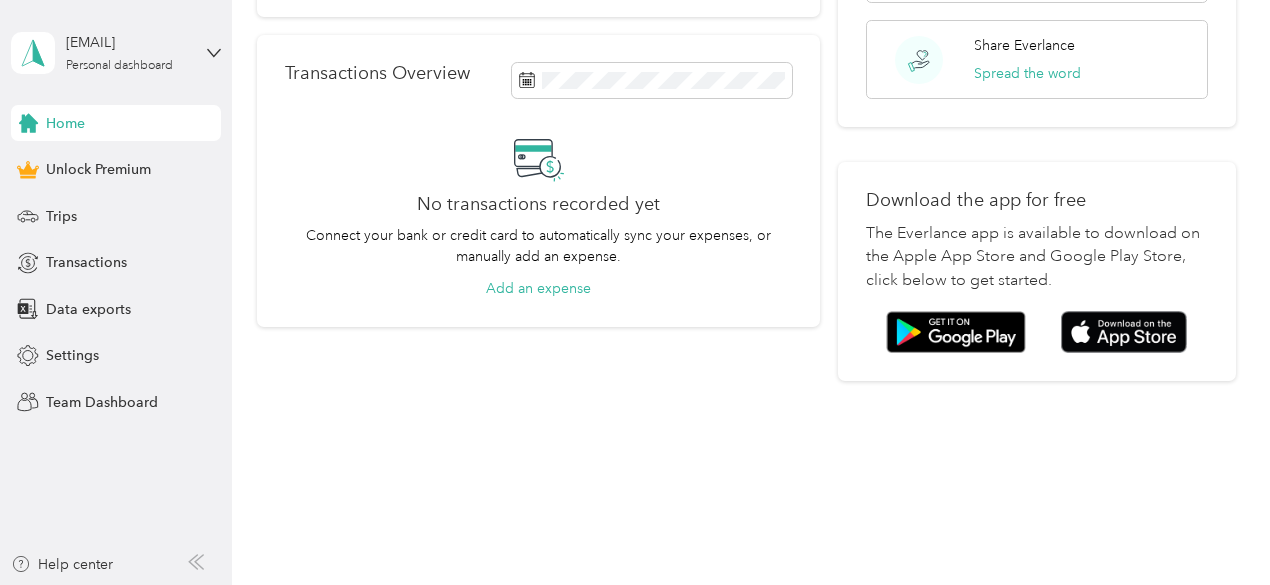 scroll, scrollTop: 0, scrollLeft: 0, axis: both 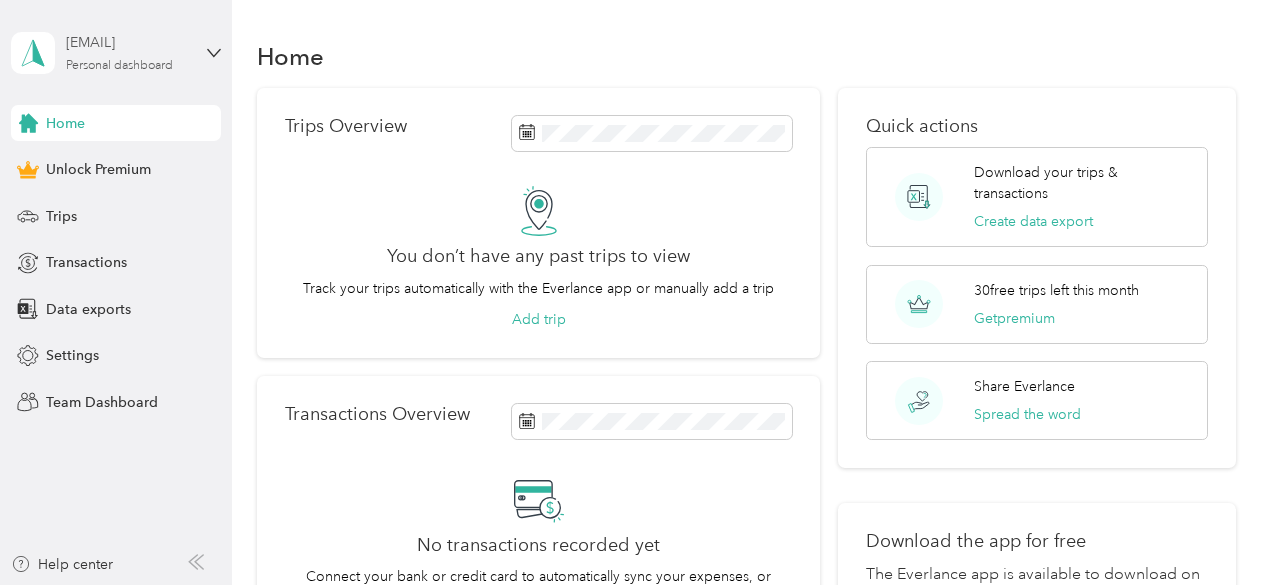 click on "Personal dashboard" at bounding box center (119, 66) 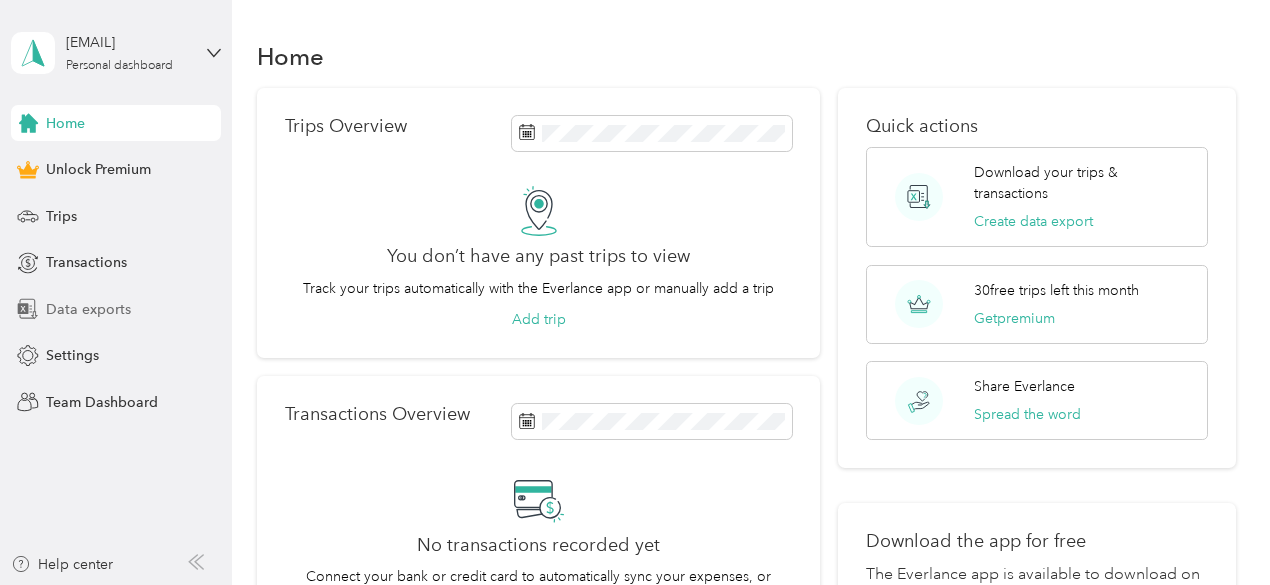 click on "Data exports" at bounding box center (88, 309) 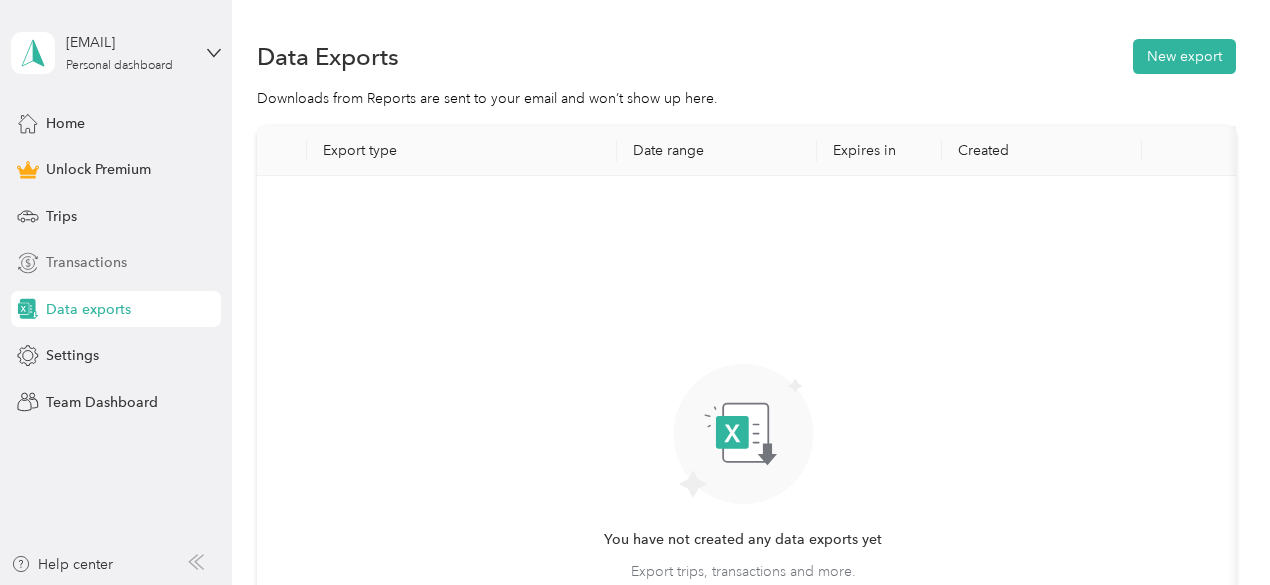 click on "Transactions" at bounding box center (86, 262) 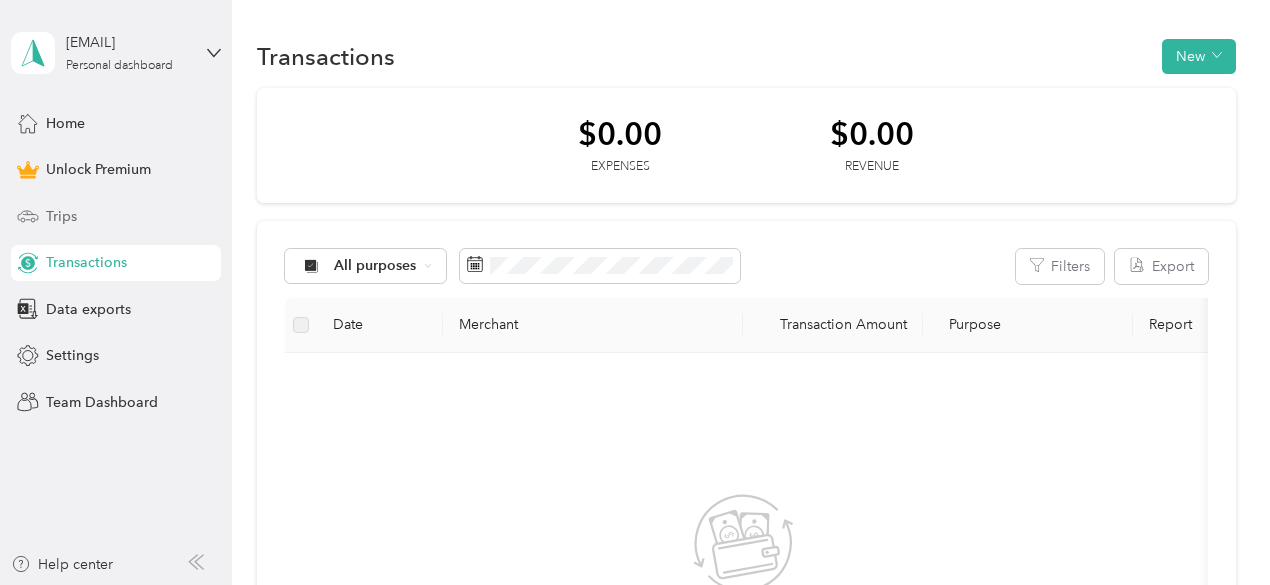 click on "Trips" at bounding box center (61, 216) 